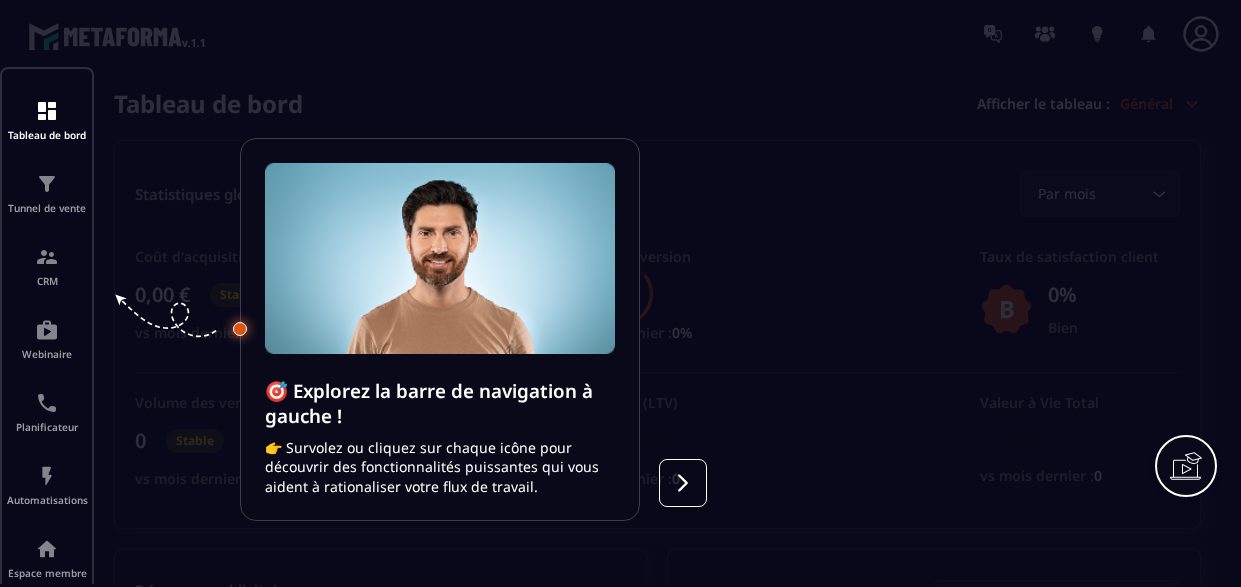 scroll, scrollTop: 0, scrollLeft: 0, axis: both 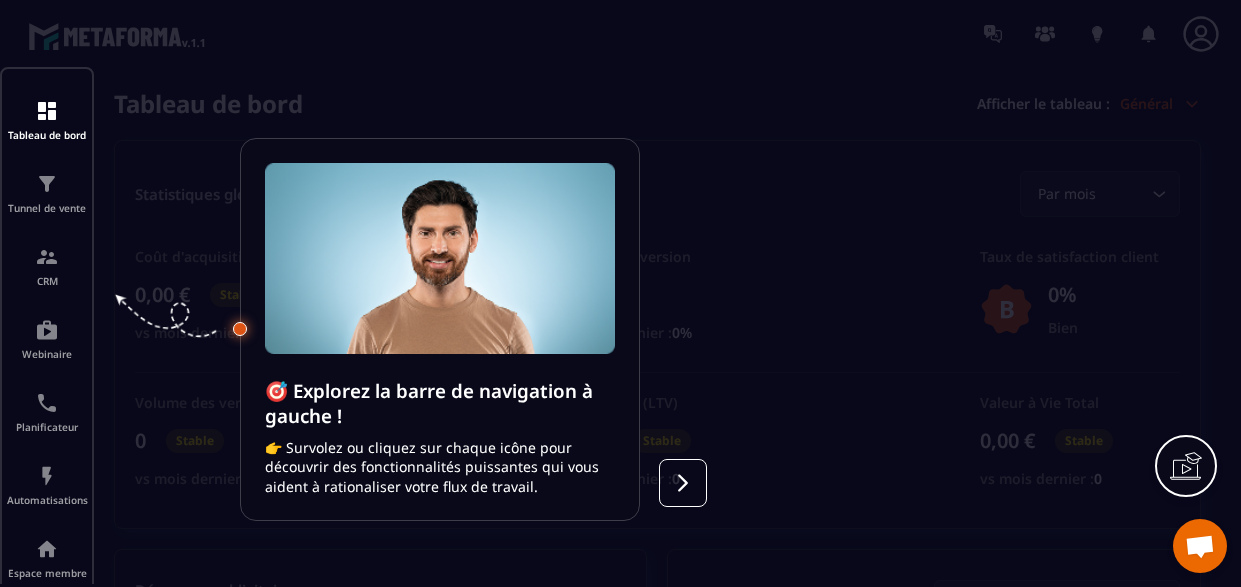click at bounding box center [620, 293] 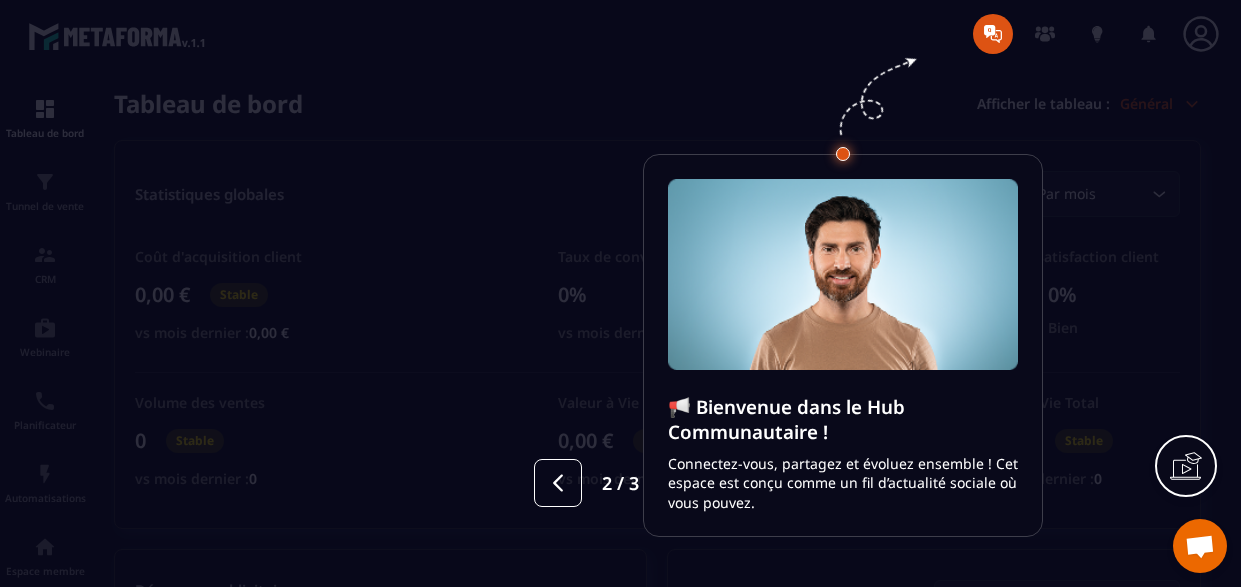 click at bounding box center (620, 293) 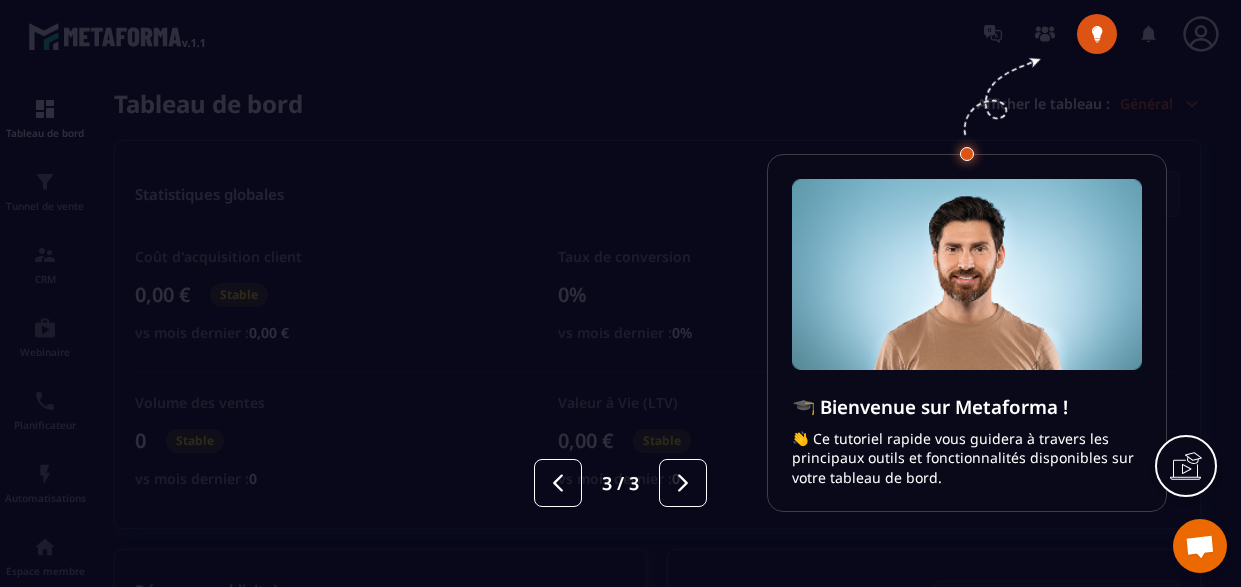 click at bounding box center (620, 293) 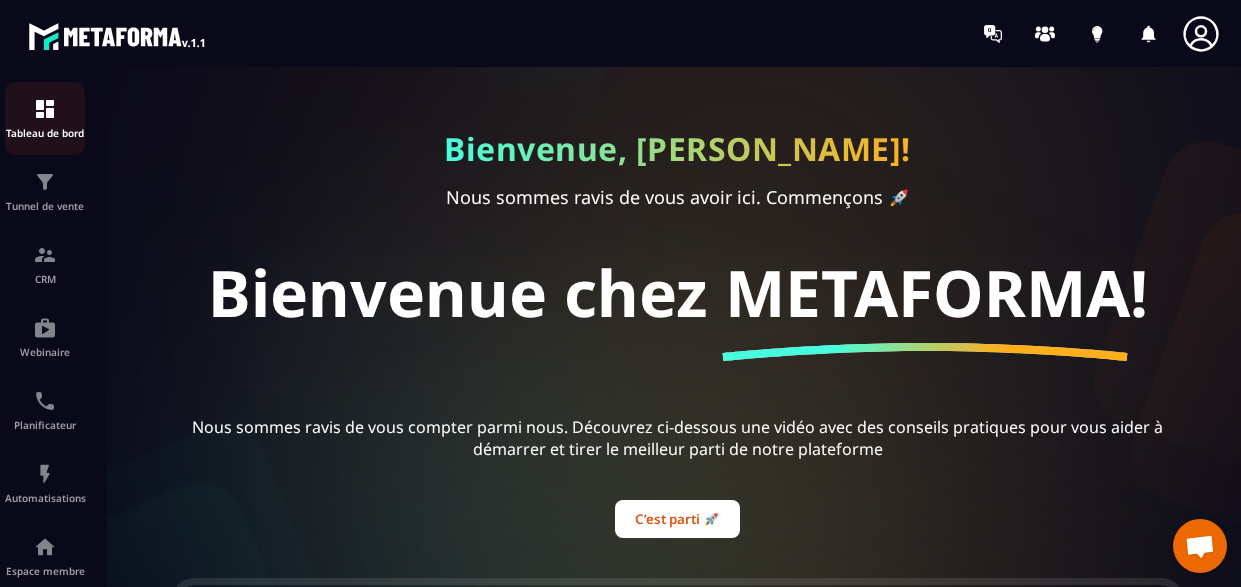 click at bounding box center (45, 109) 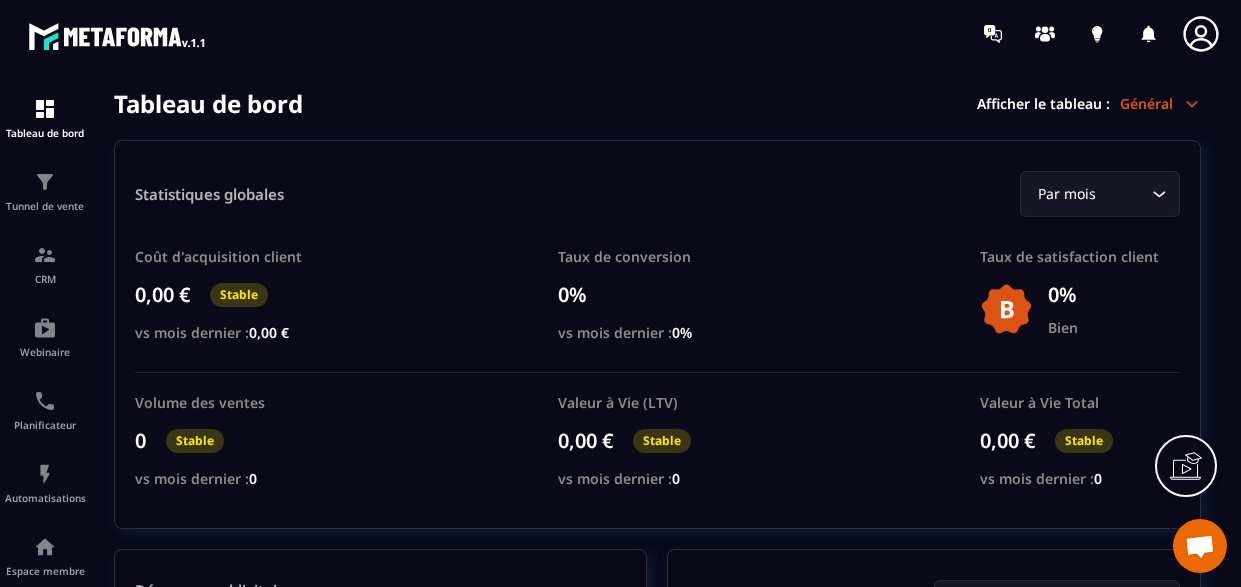 click at bounding box center (1149, 34) 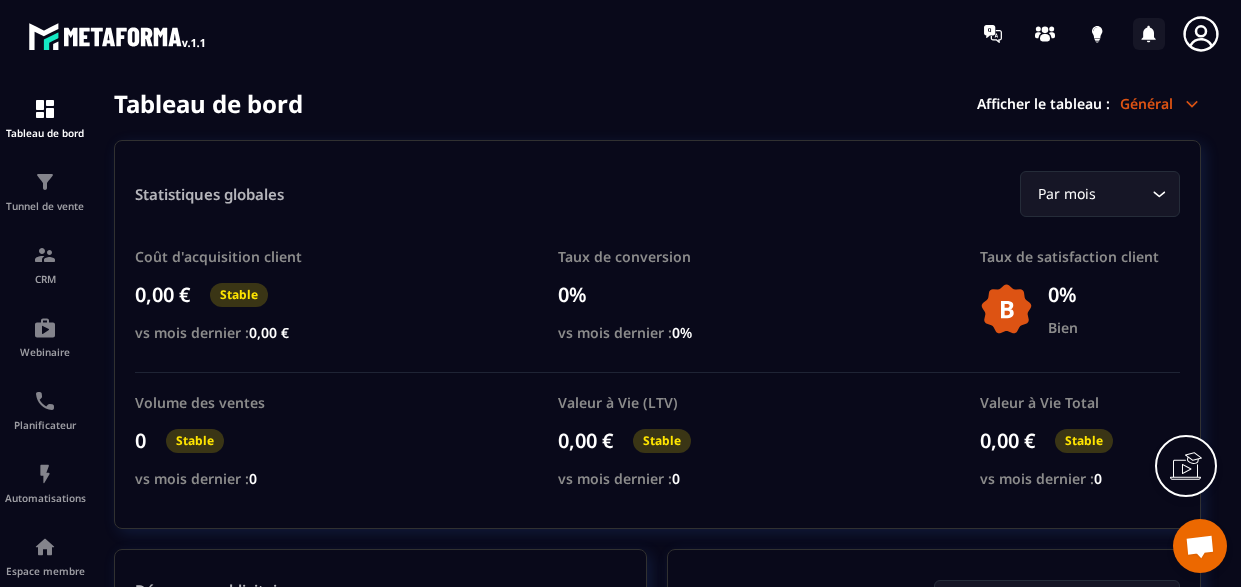 click 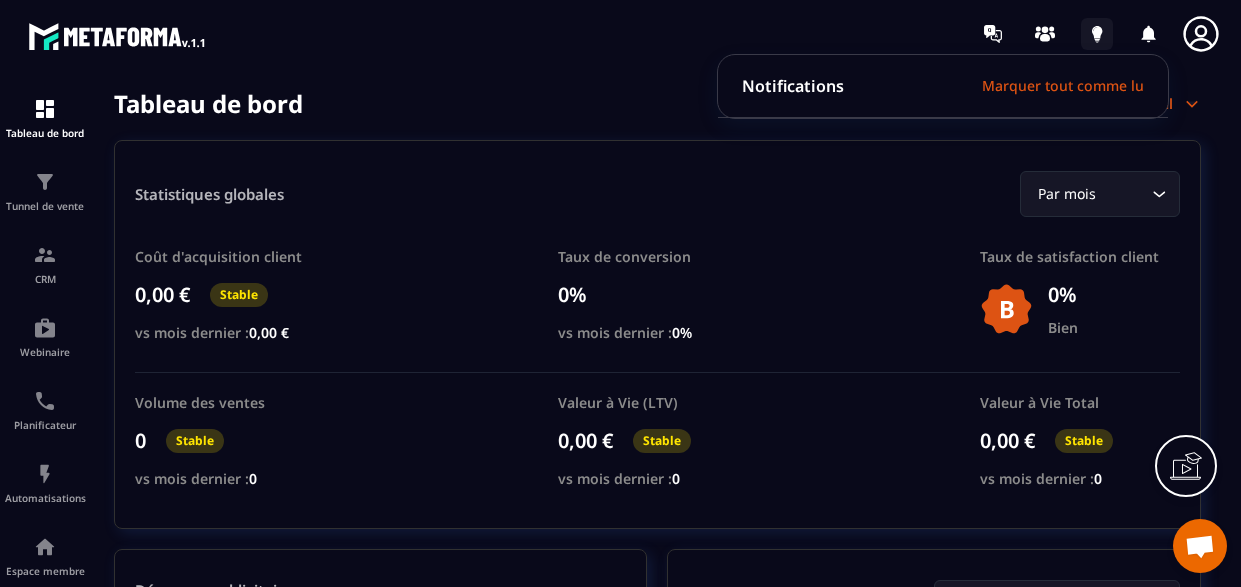 click 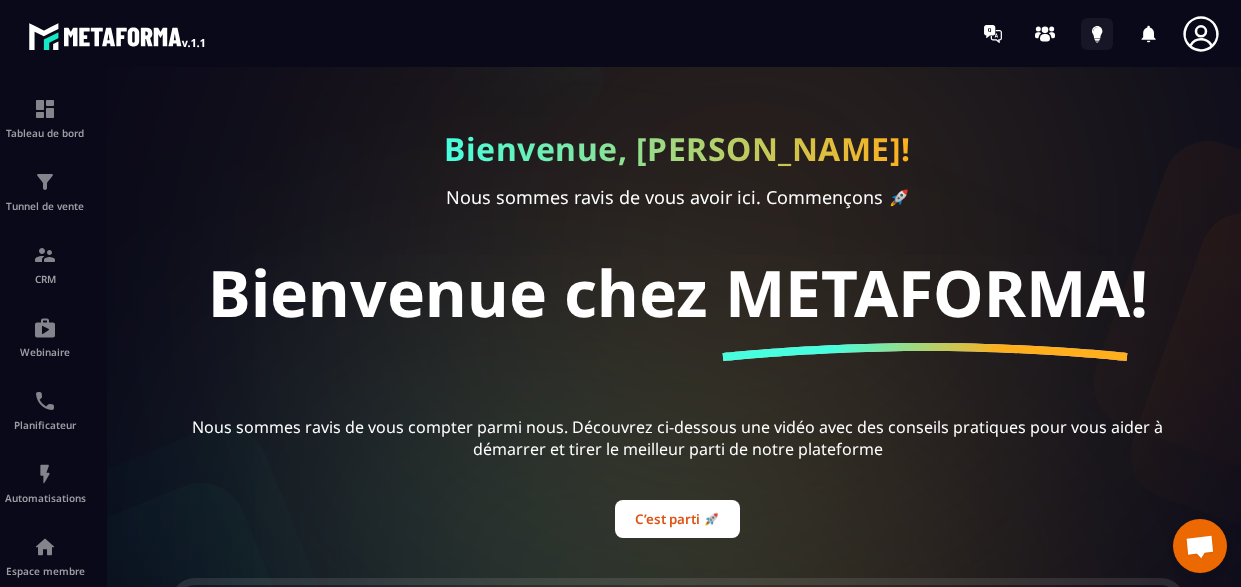click 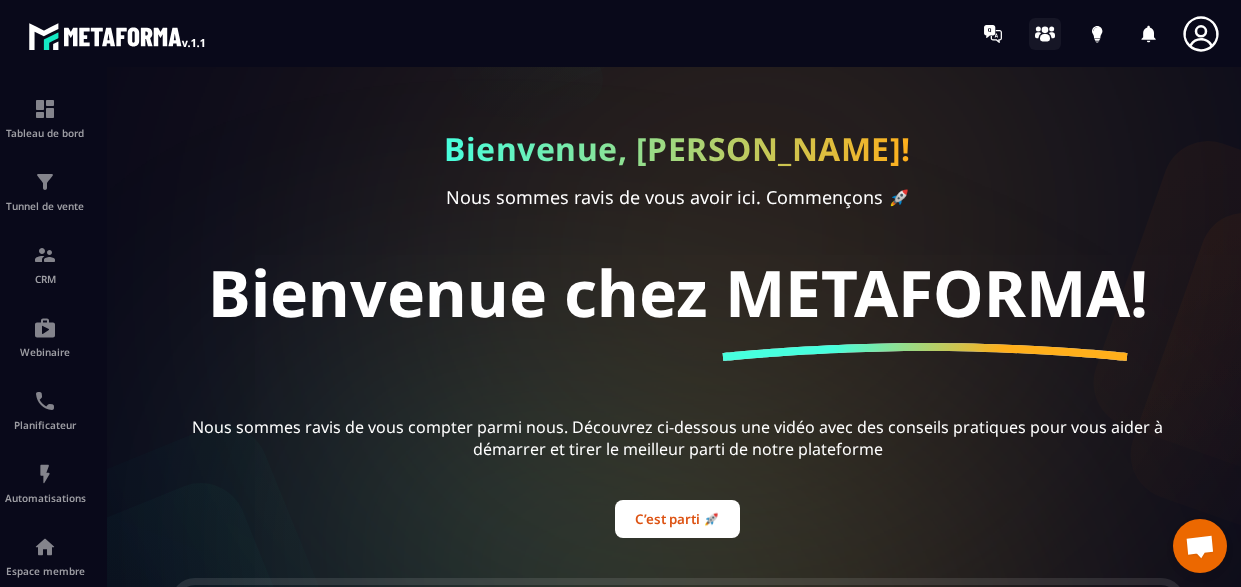 click 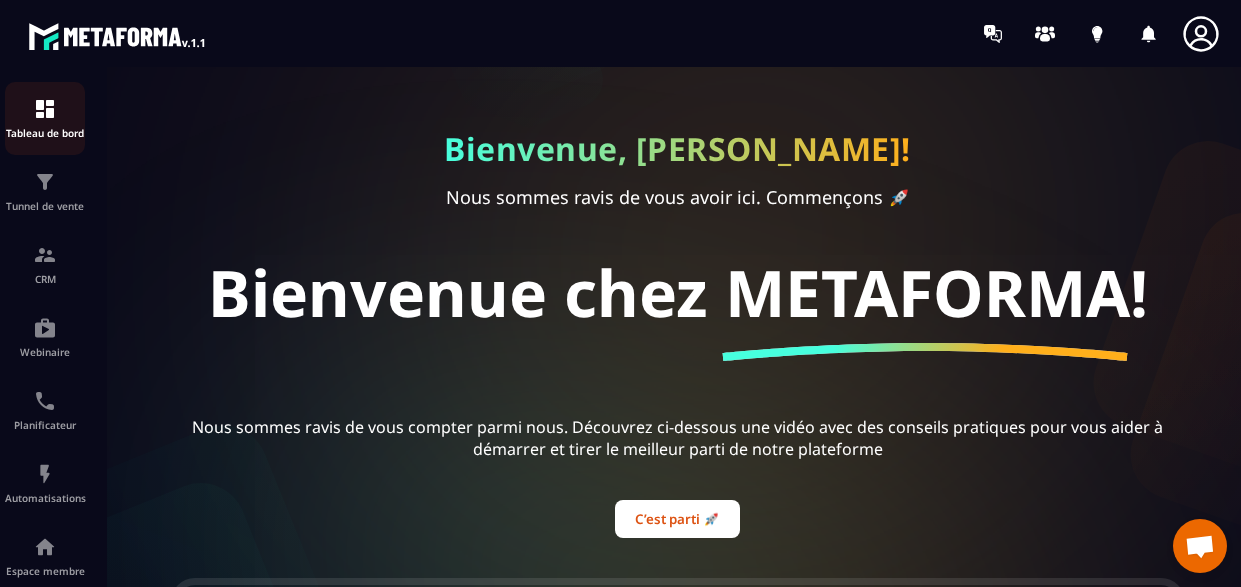click at bounding box center [45, 109] 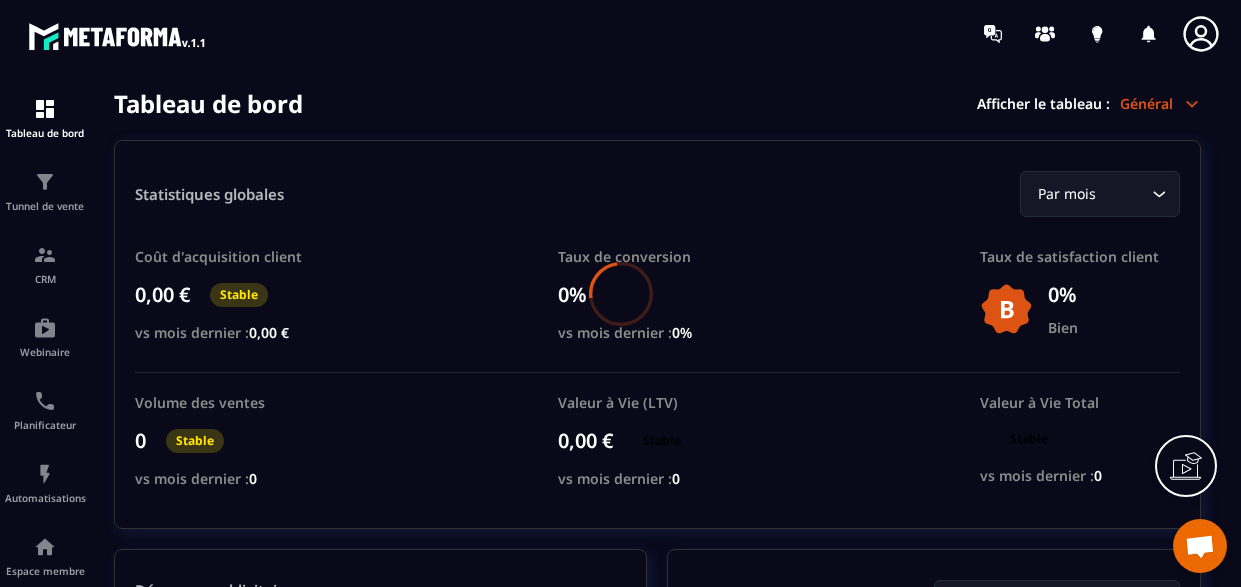 click at bounding box center [620, 293] 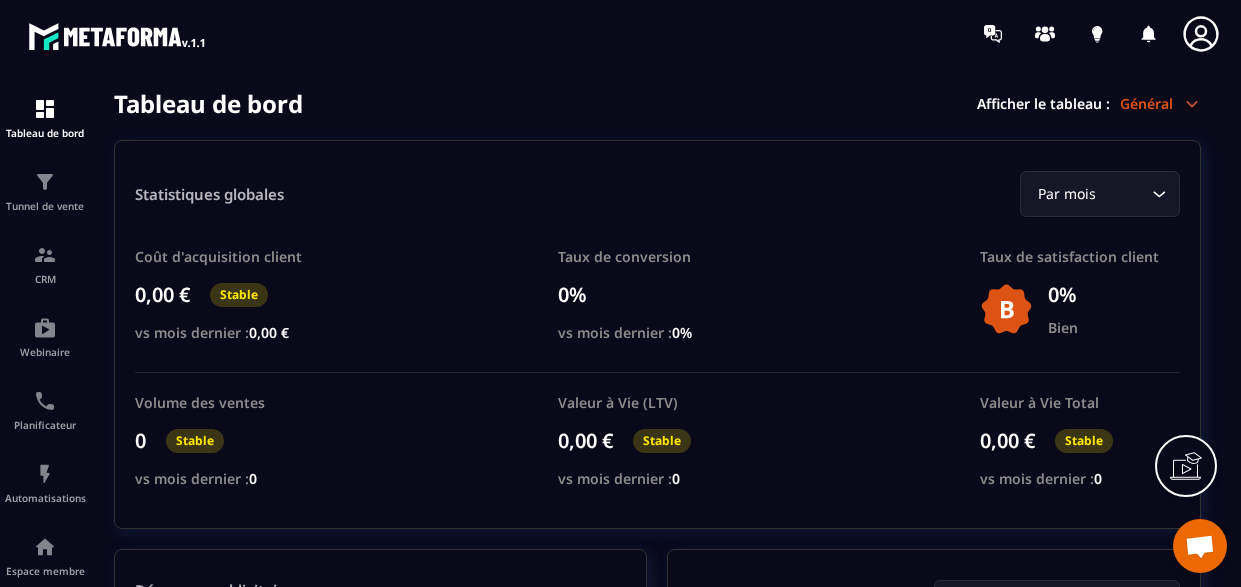 click 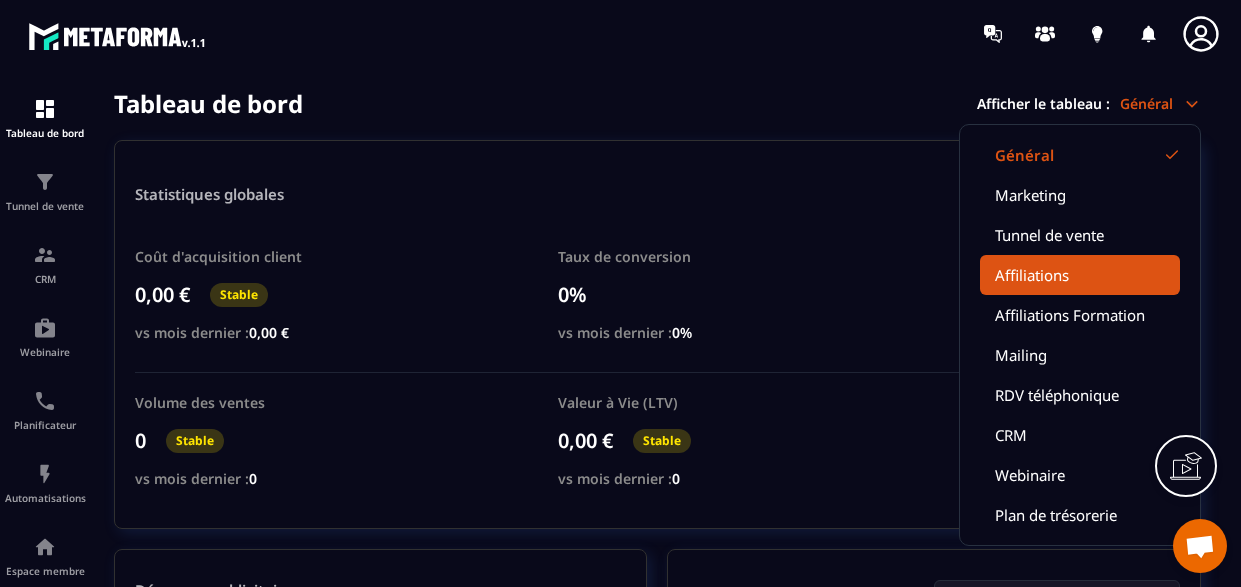 click on "Affiliations" at bounding box center (1080, 275) 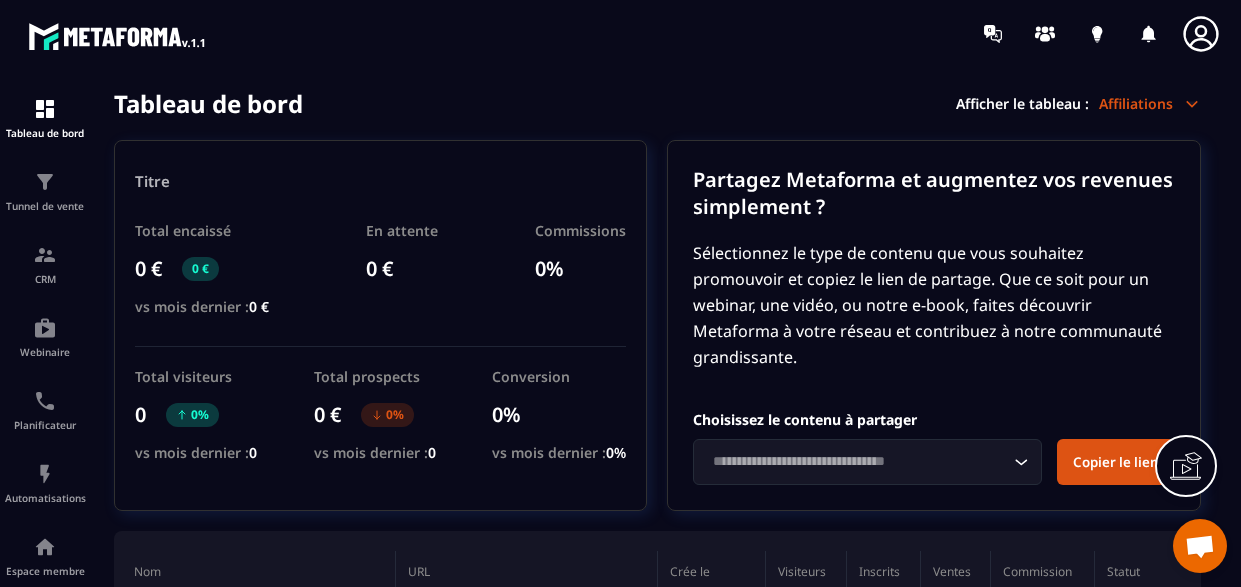 scroll, scrollTop: 158, scrollLeft: 0, axis: vertical 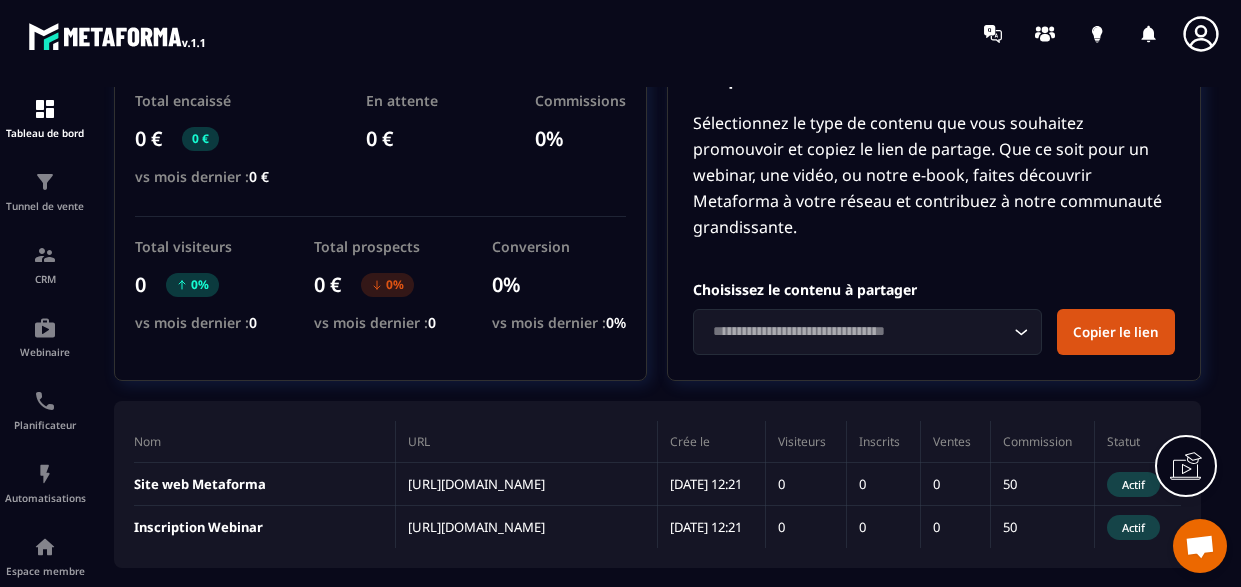 click on "[URL][DOMAIN_NAME]" at bounding box center (527, 484) 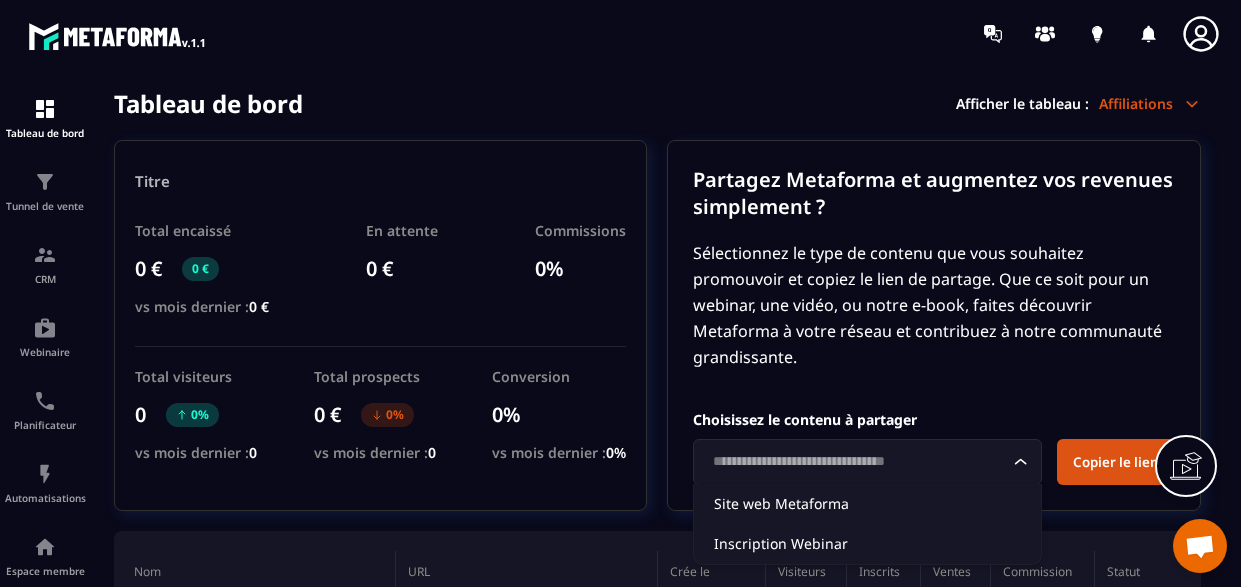 click 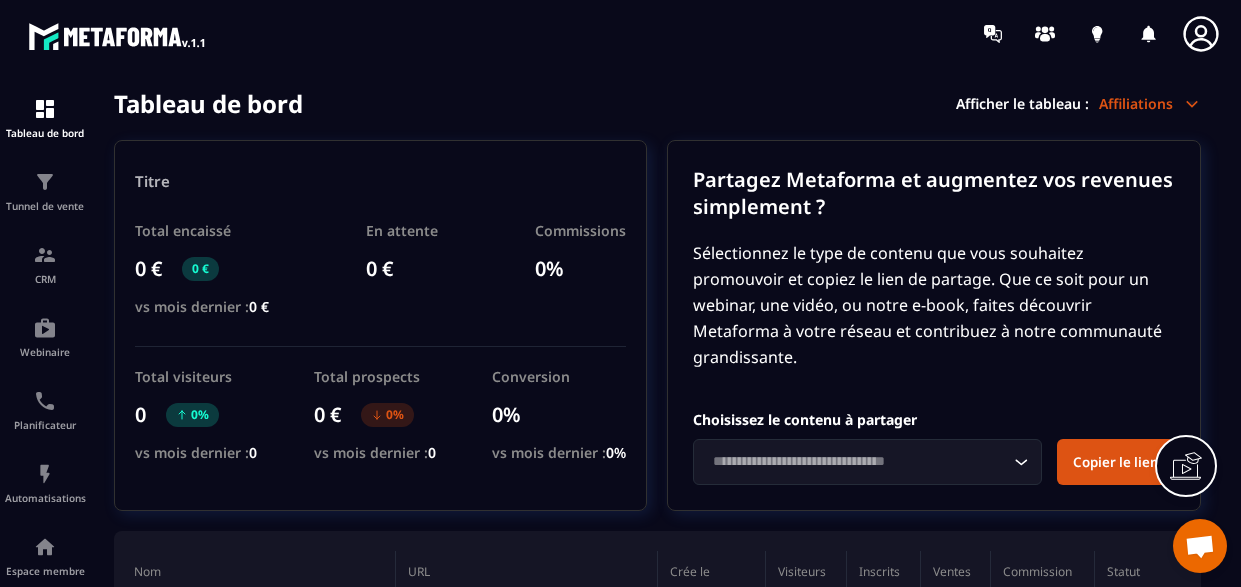 click on "Partagez Metaforma et augmentez vos revenues simplement ? Sélectionnez le type de contenu que vous souhaitez promouvoir et copiez le lien de partage. Que ce soit pour un webinar, une vidéo, ou notre e-book, faites découvrir Metaforma à votre réseau et contribuez à notre communauté grandissante. Choisissez le contenu à partager Loading... Site web Metaforma Inscription Webinar Copier le lien" at bounding box center (934, 325) 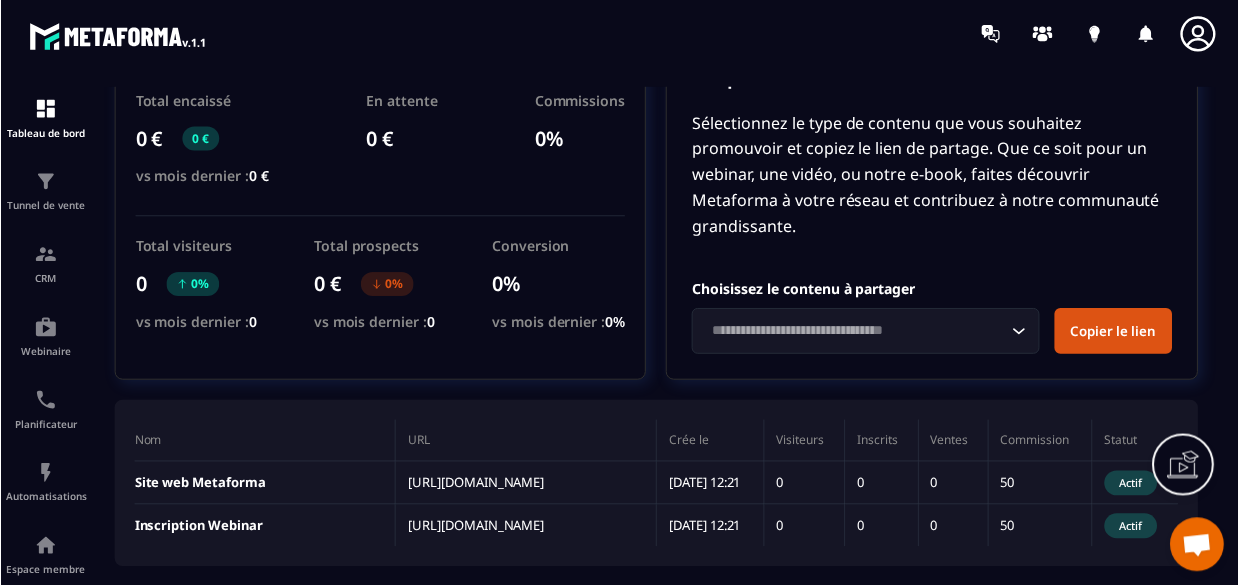 scroll, scrollTop: 0, scrollLeft: 0, axis: both 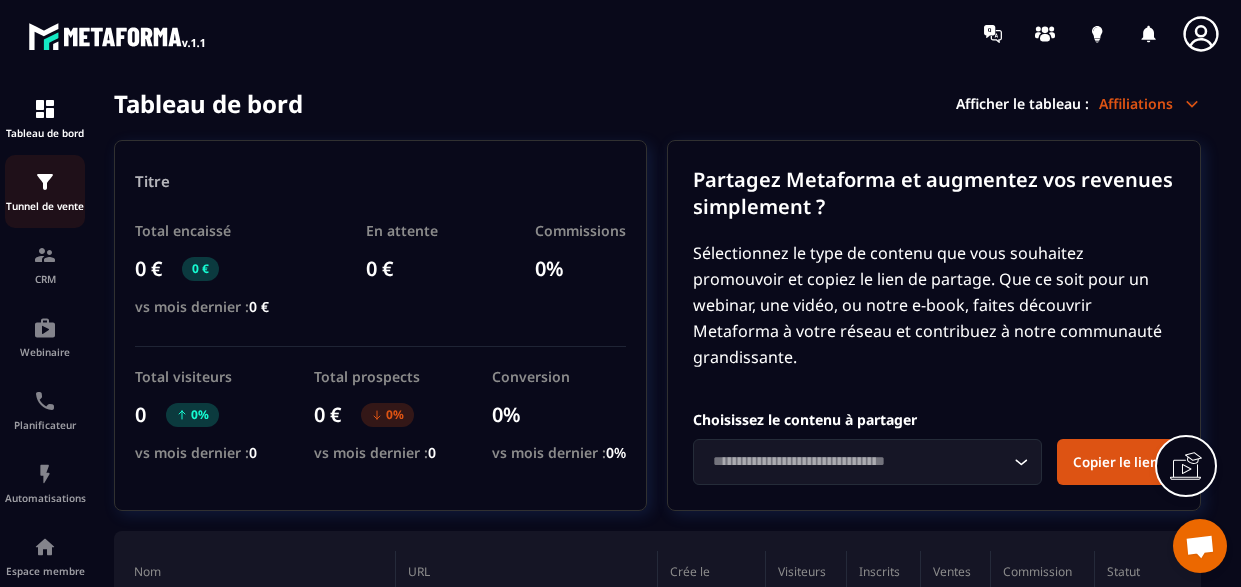 click at bounding box center (45, 182) 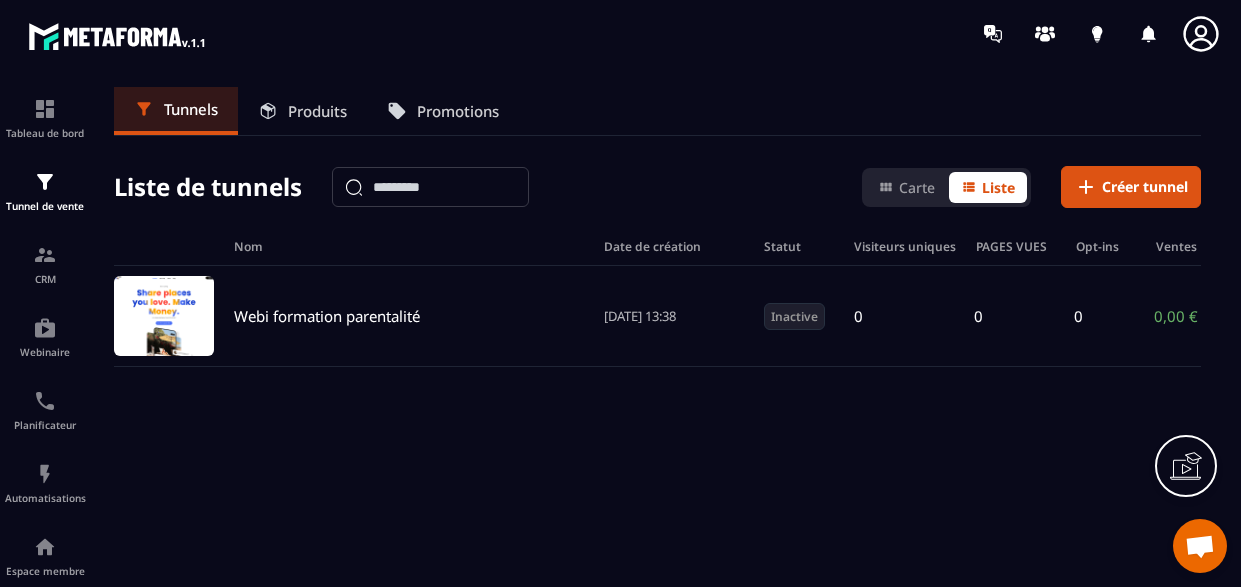 click 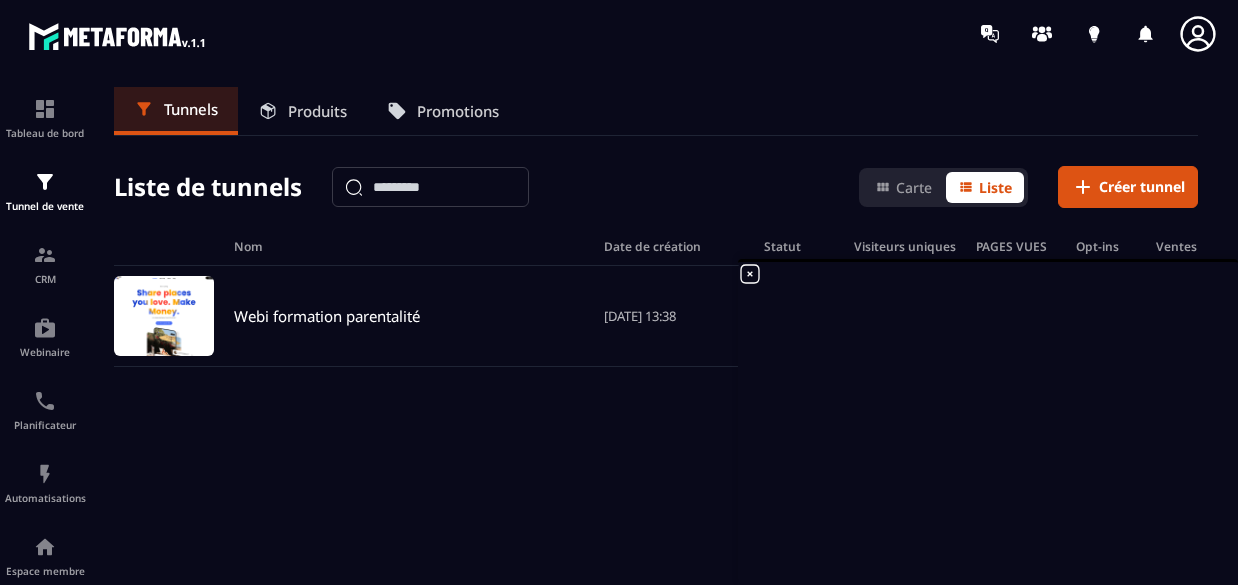 click 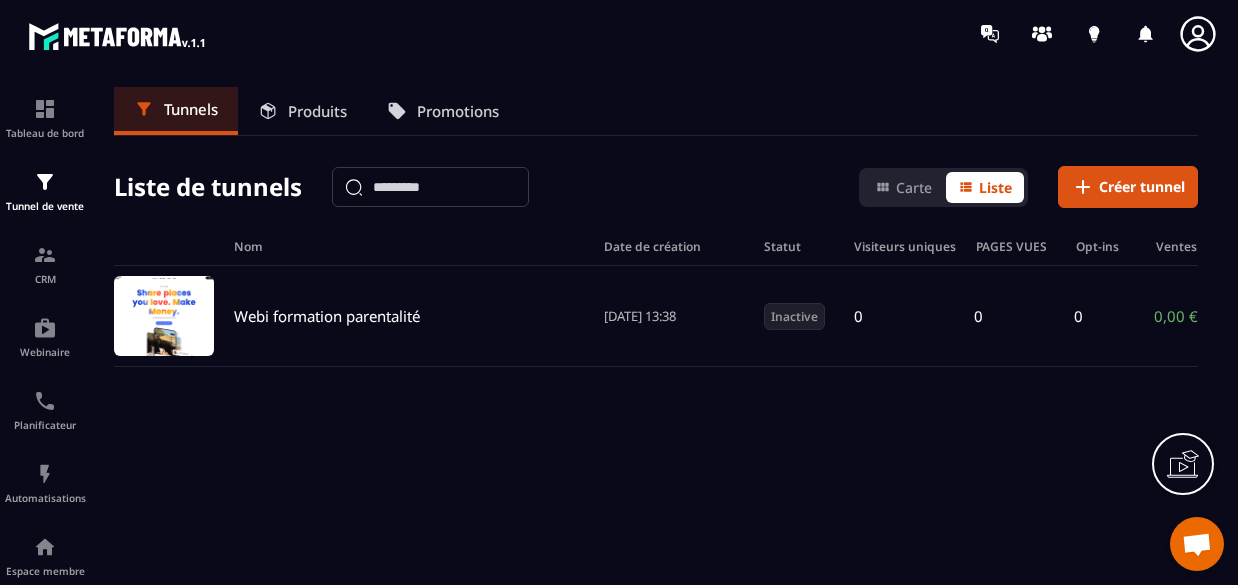 click on "Tunnels" at bounding box center [191, 109] 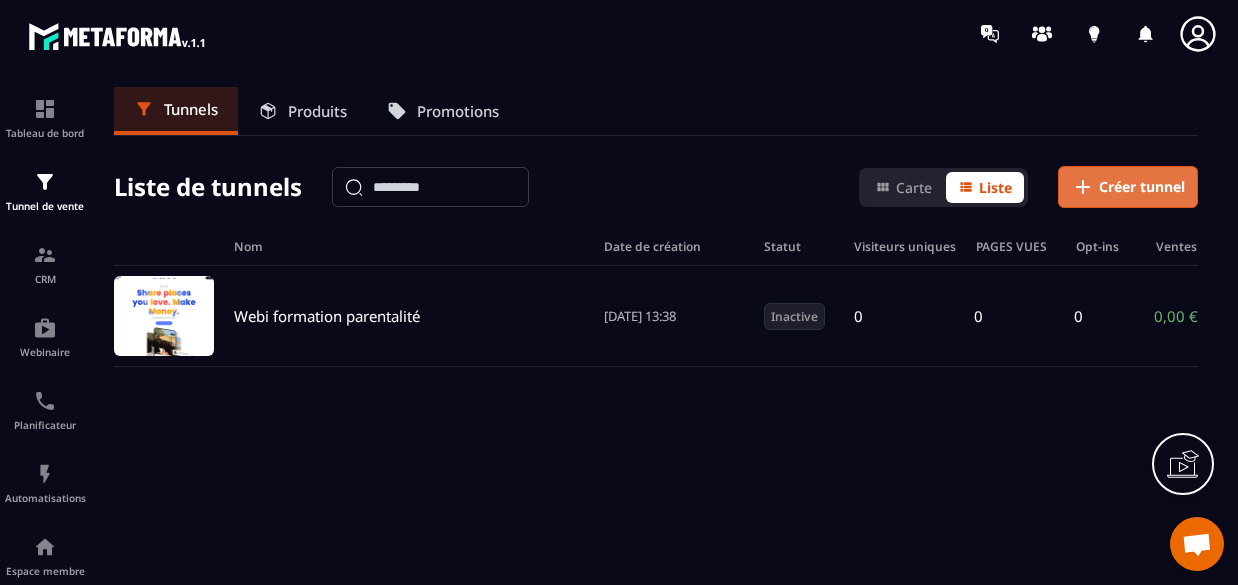 click on "Créer tunnel" at bounding box center [1142, 187] 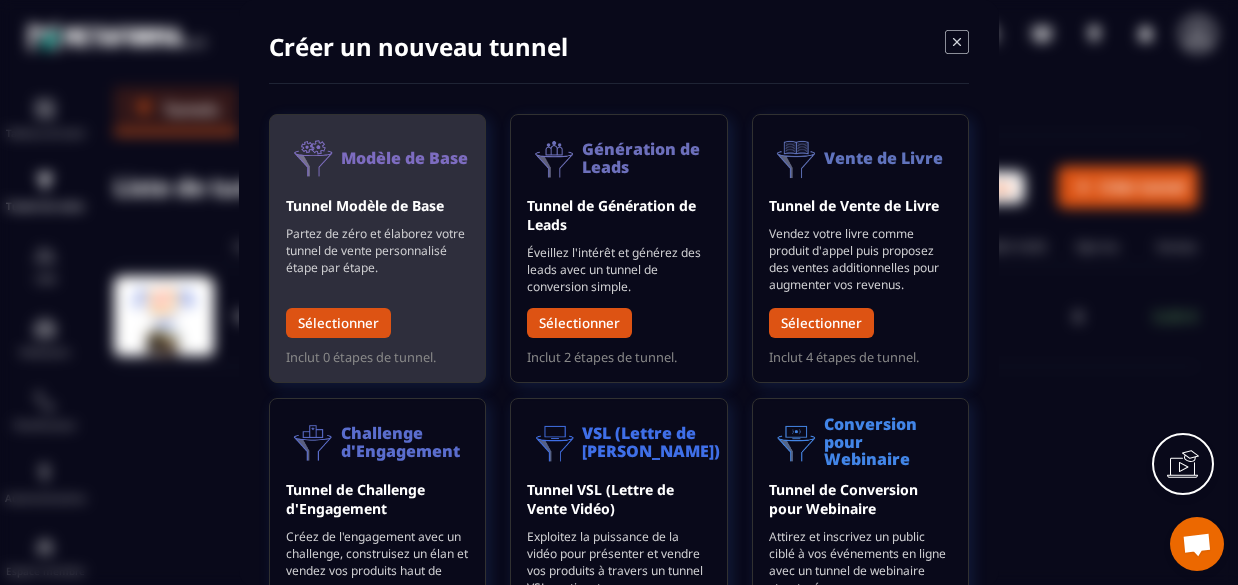 click on "Tunnel Modèle de Base" at bounding box center (365, 204) 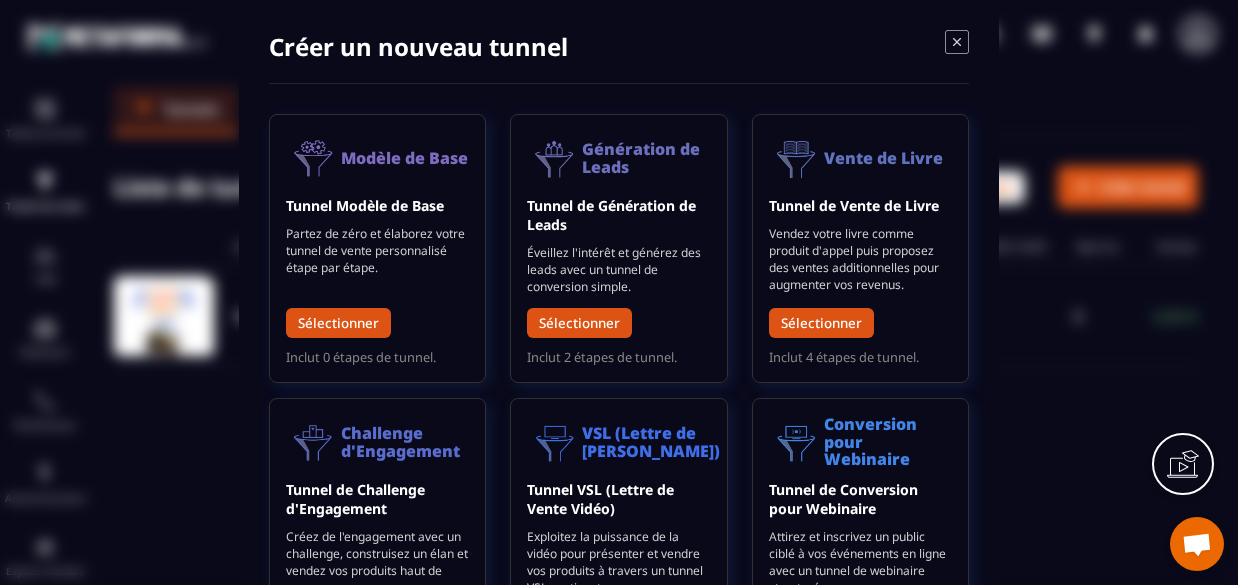 click at bounding box center [619, 292] 